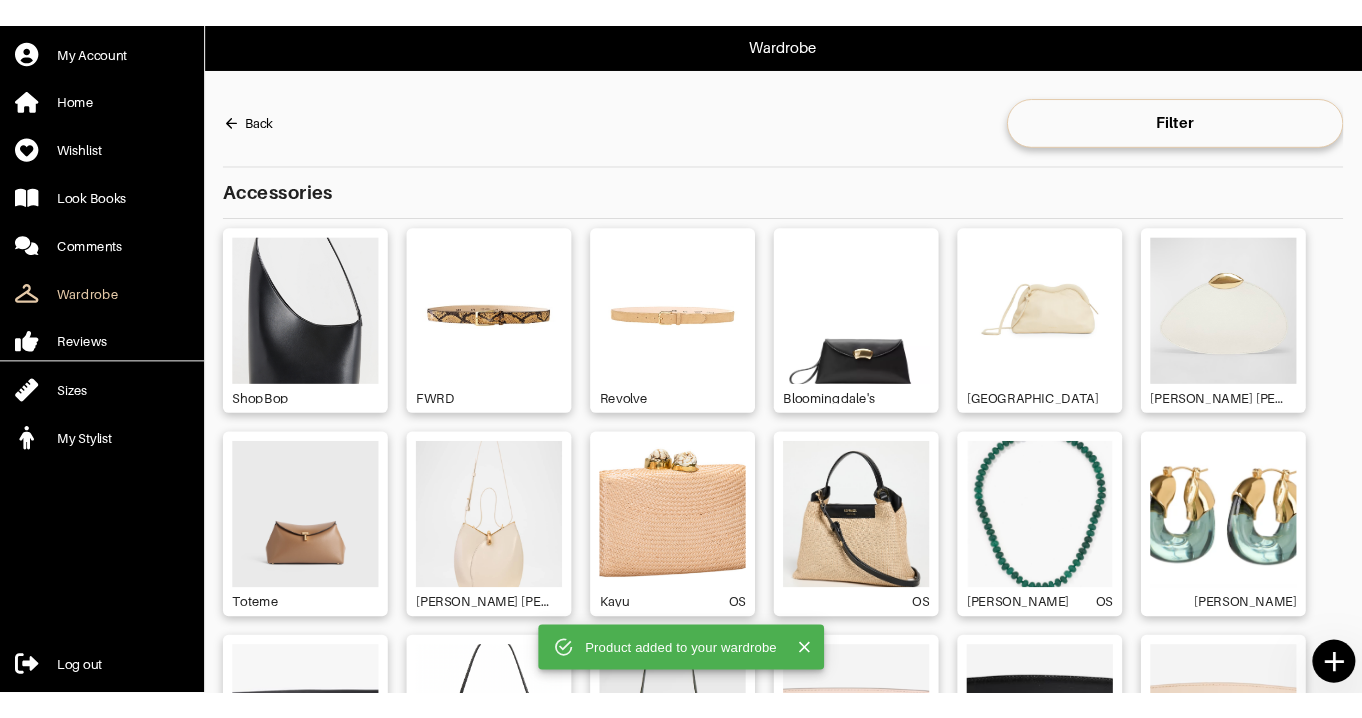scroll, scrollTop: 0, scrollLeft: 0, axis: both 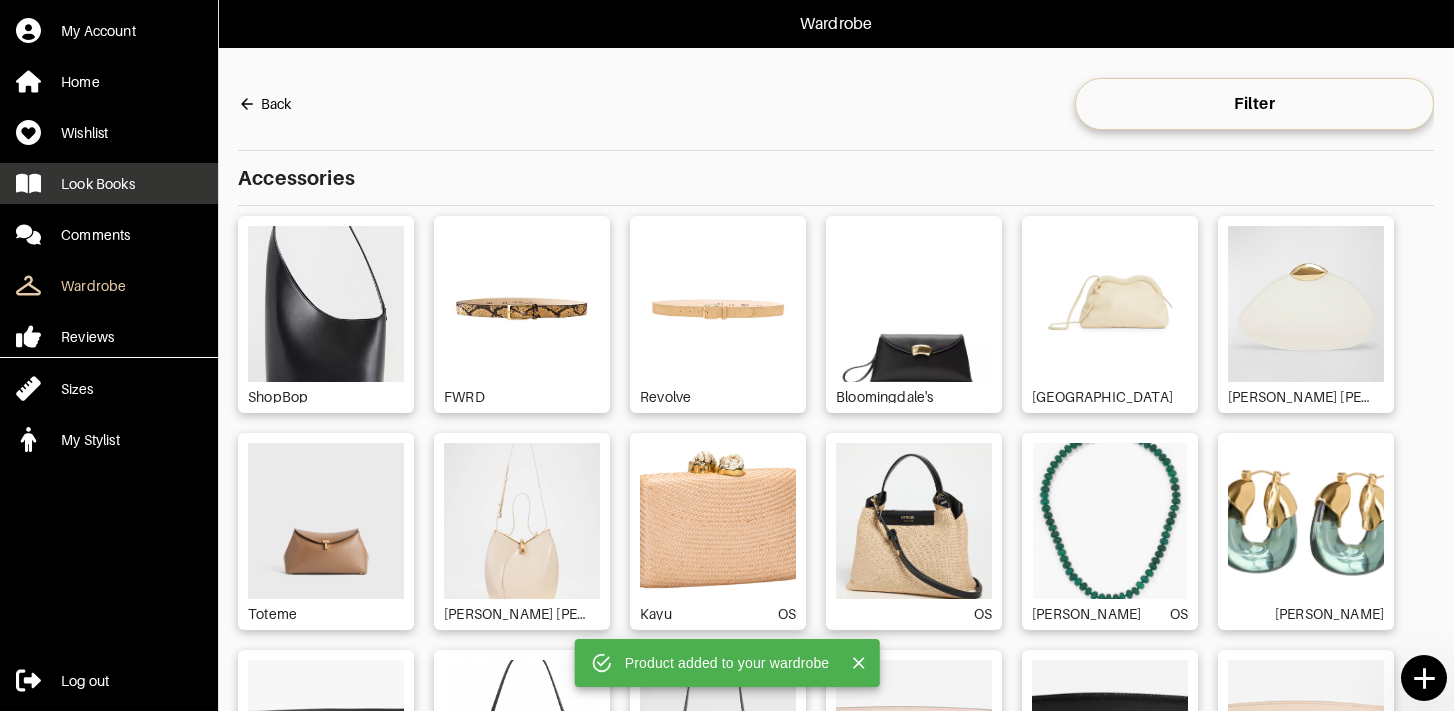 click on "Look Books" at bounding box center (98, 184) 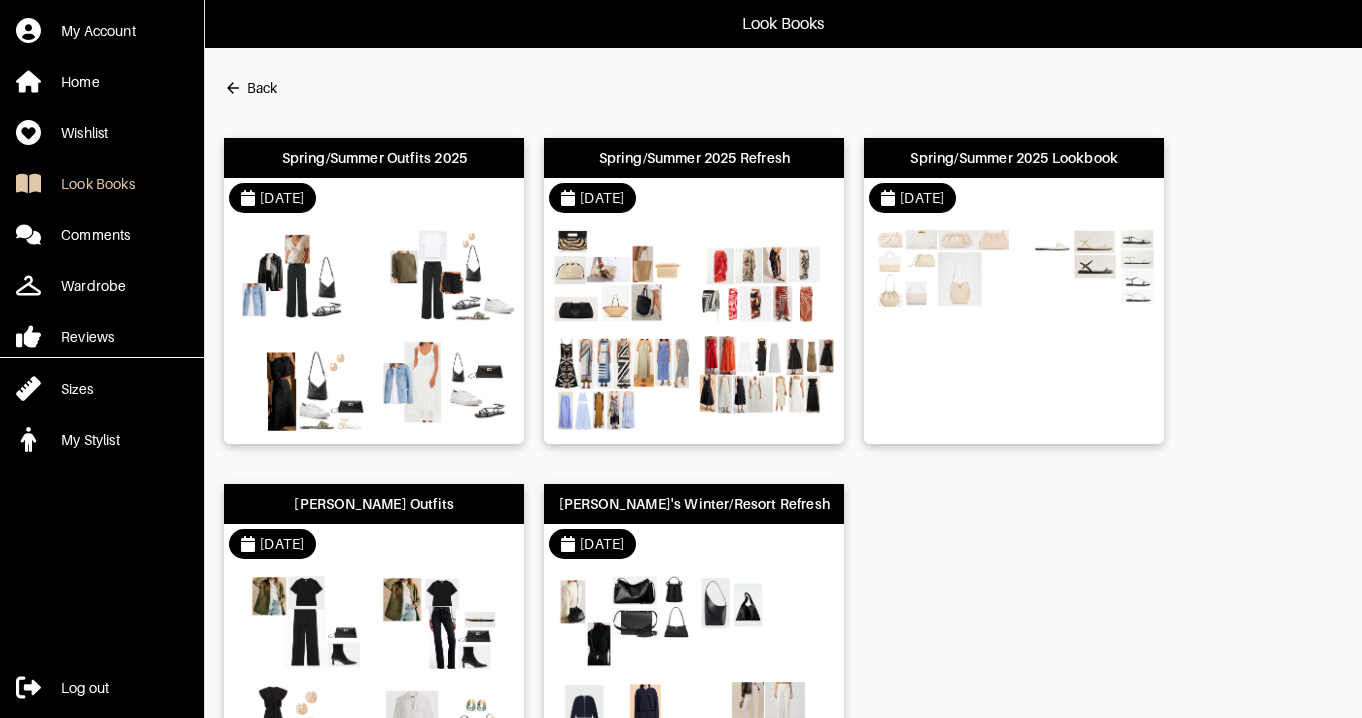 click at bounding box center (301, 275) 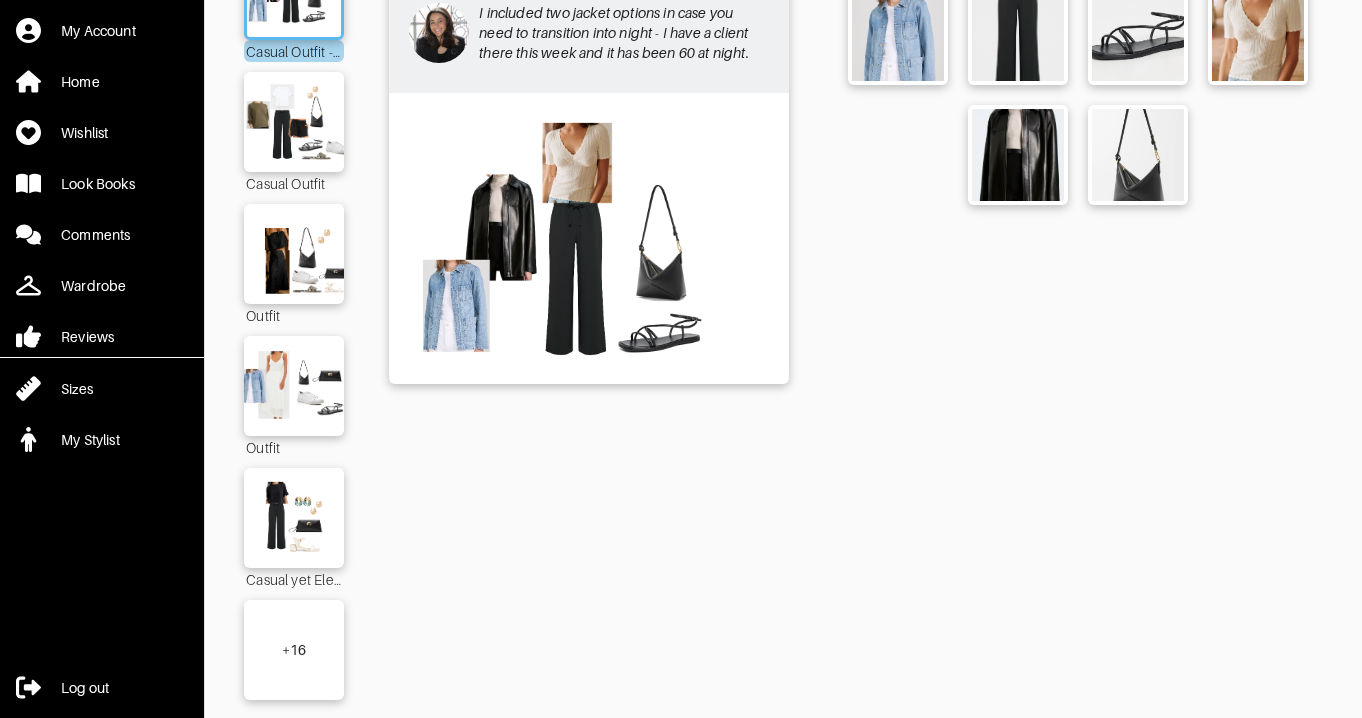 scroll, scrollTop: 242, scrollLeft: 0, axis: vertical 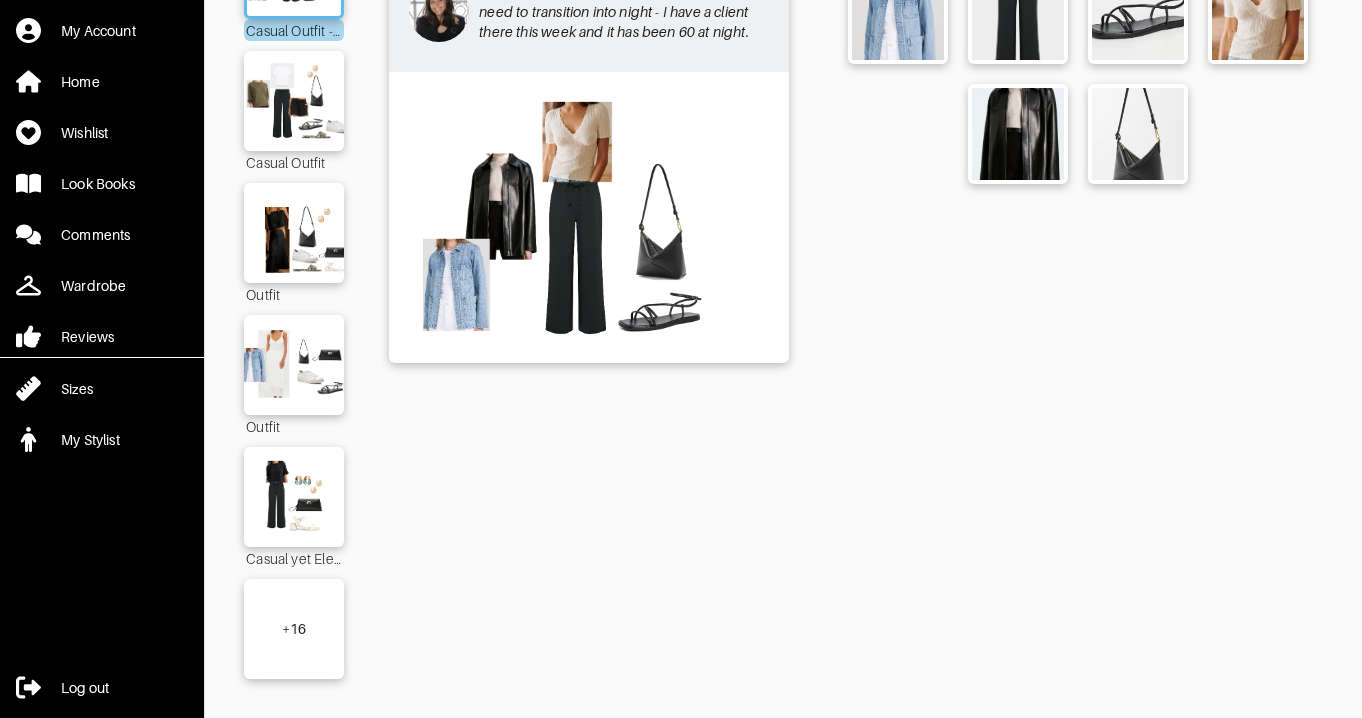 click on "+  16" at bounding box center [294, 629] 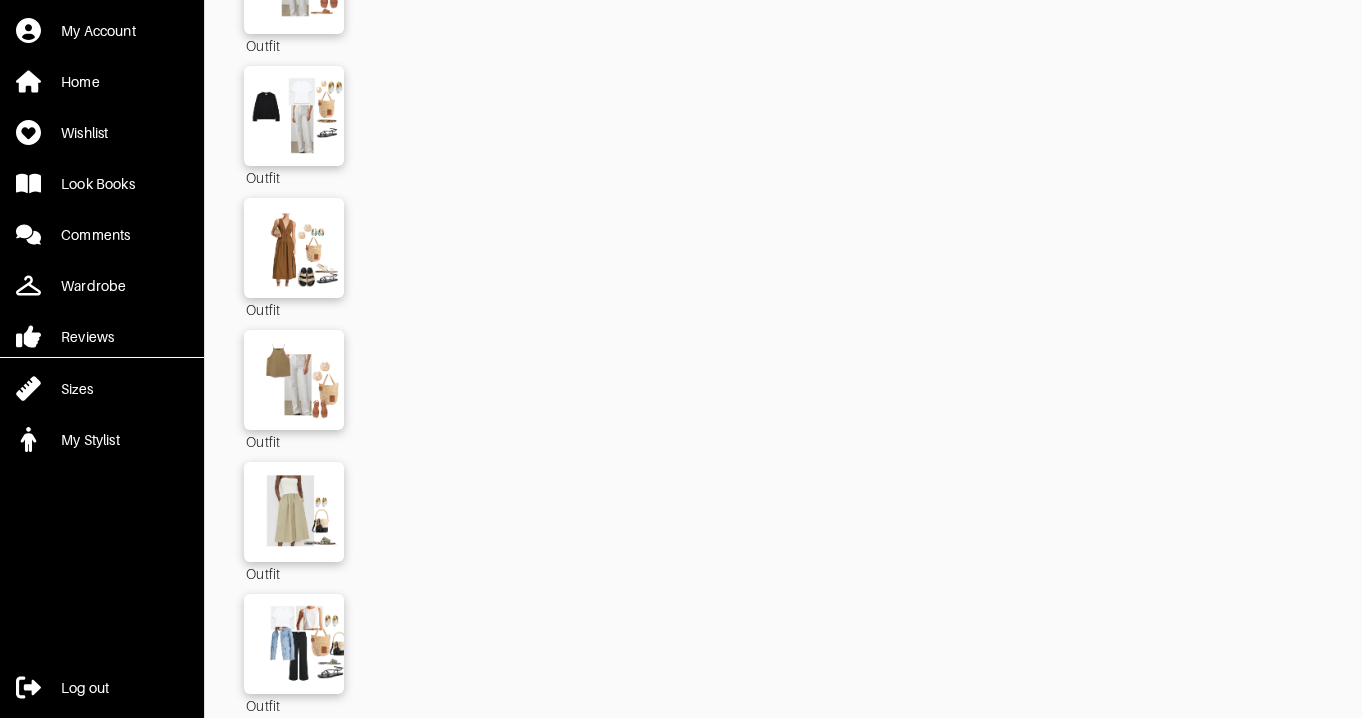 scroll, scrollTop: 2254, scrollLeft: 0, axis: vertical 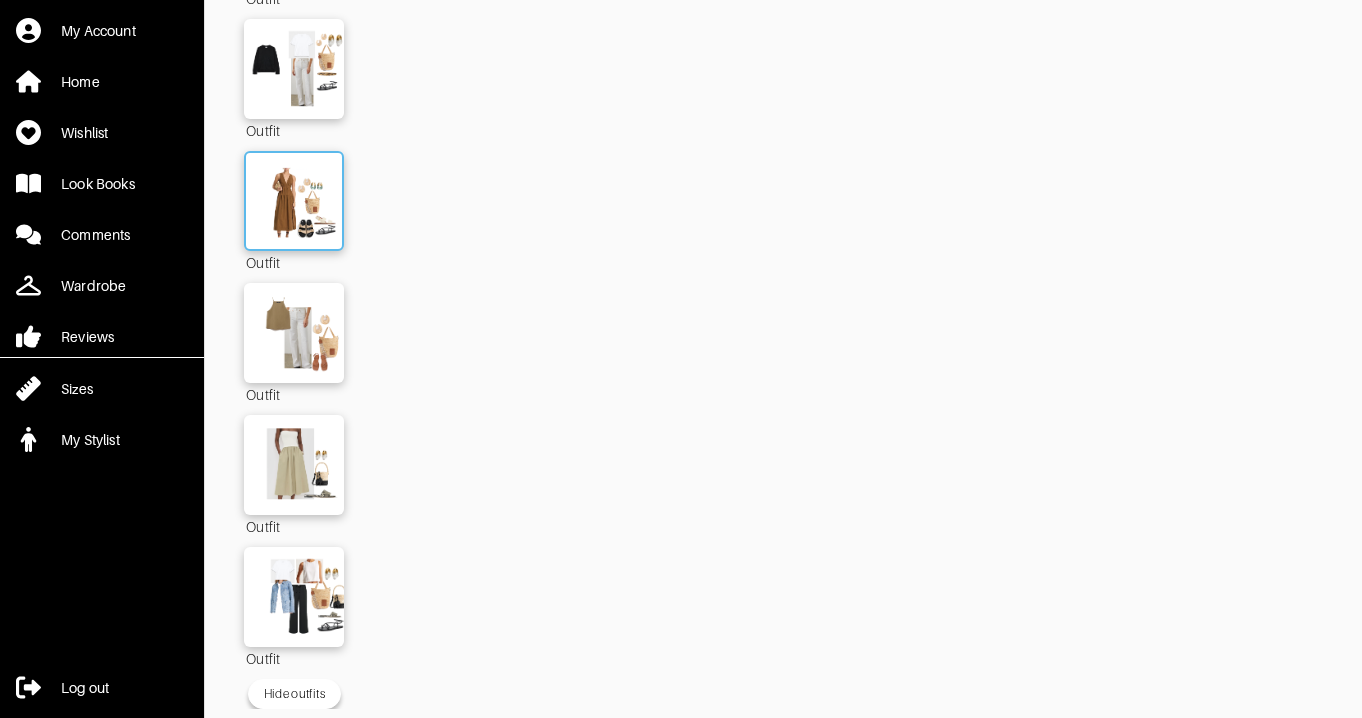 click at bounding box center [294, 201] 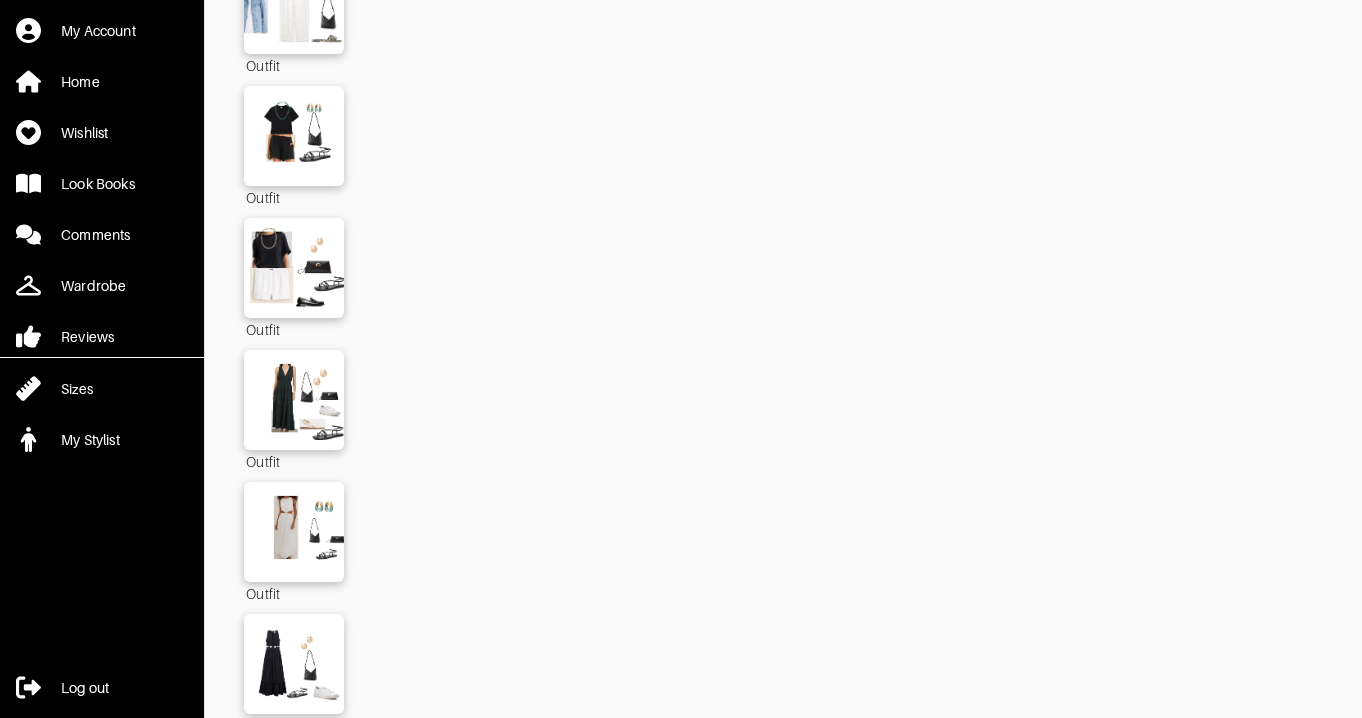 scroll, scrollTop: 1020, scrollLeft: 0, axis: vertical 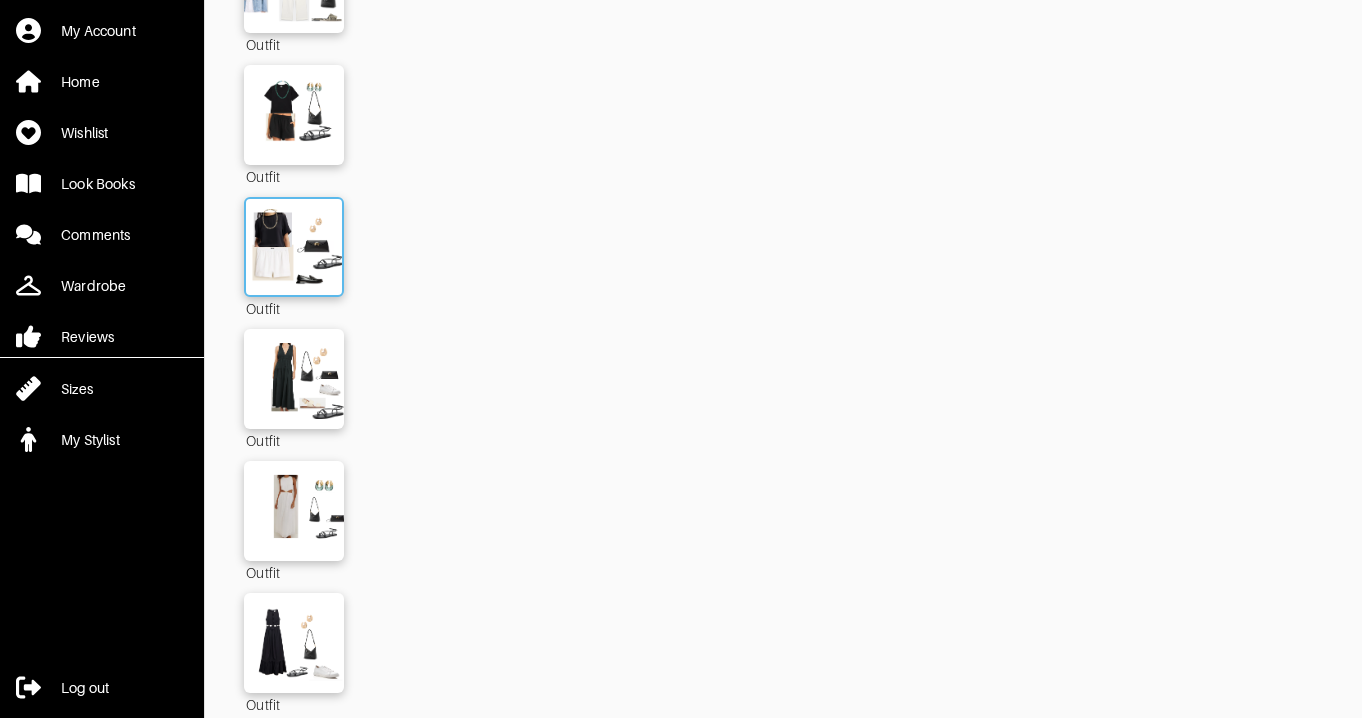 click at bounding box center (294, 247) 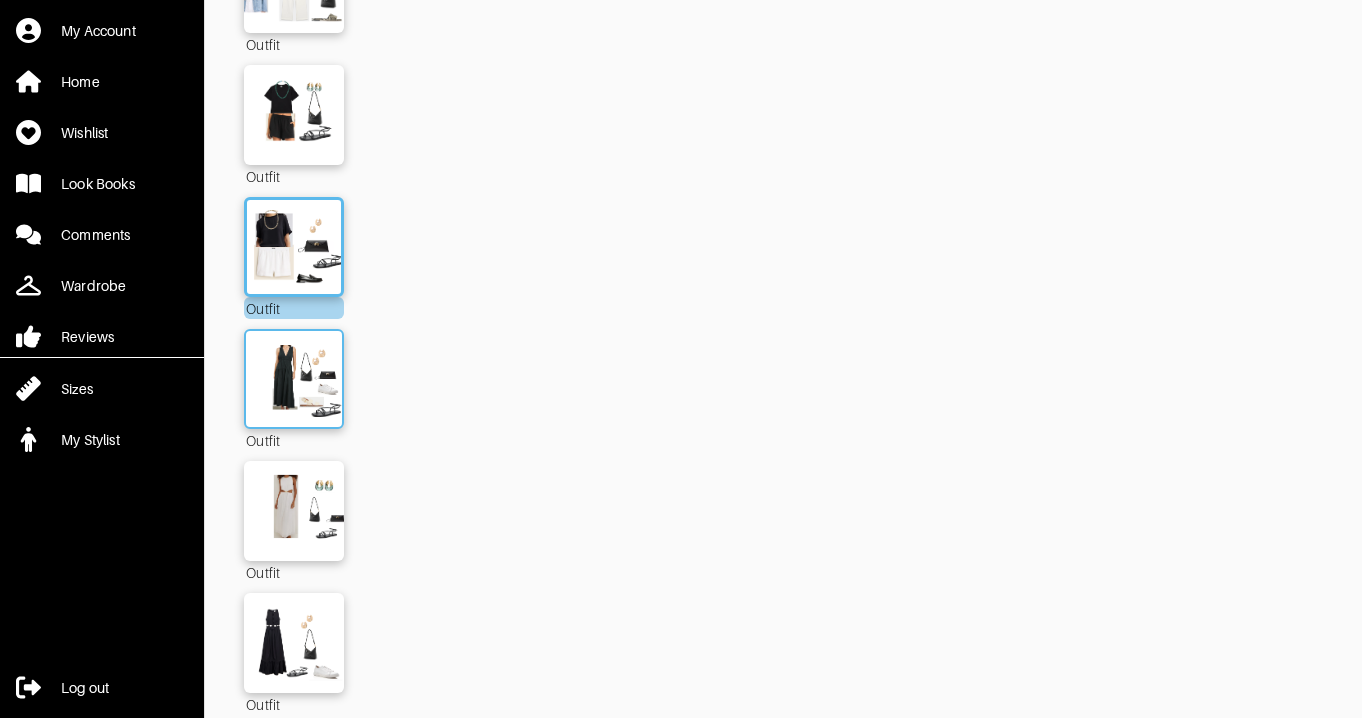 click at bounding box center [294, 379] 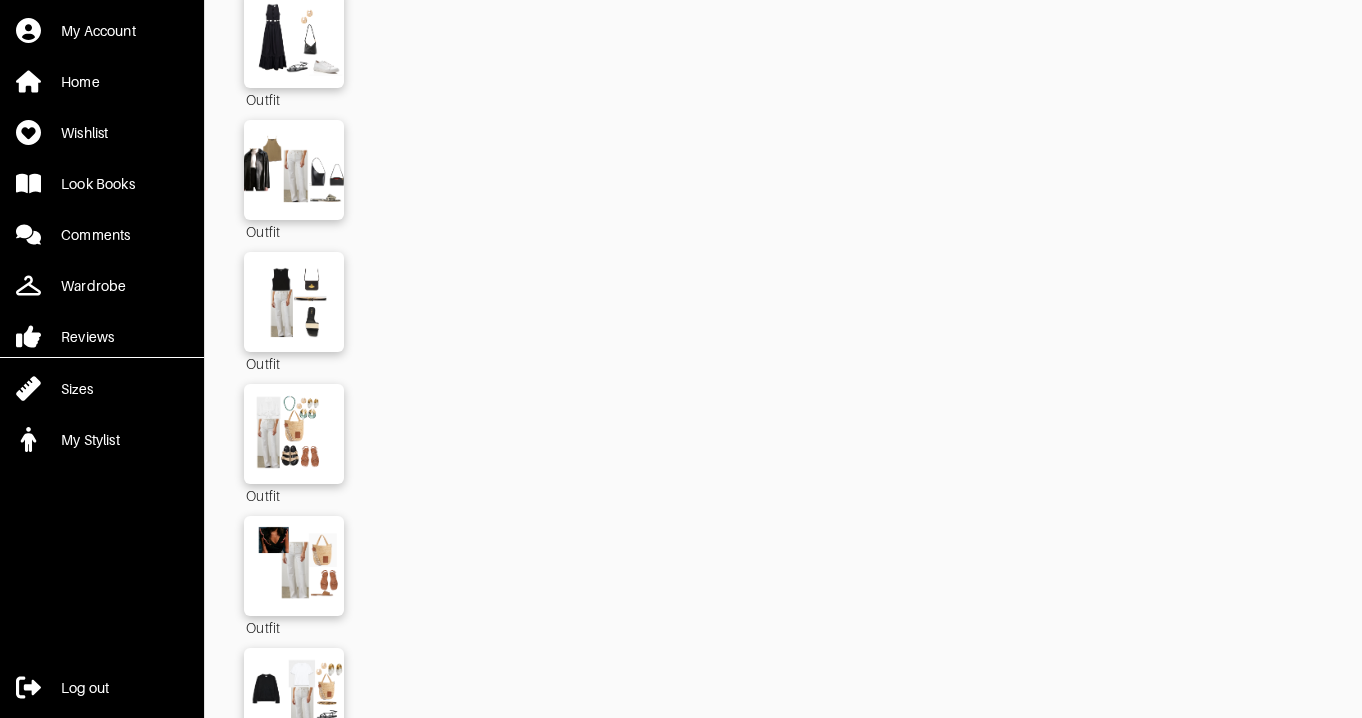 scroll, scrollTop: 1636, scrollLeft: 0, axis: vertical 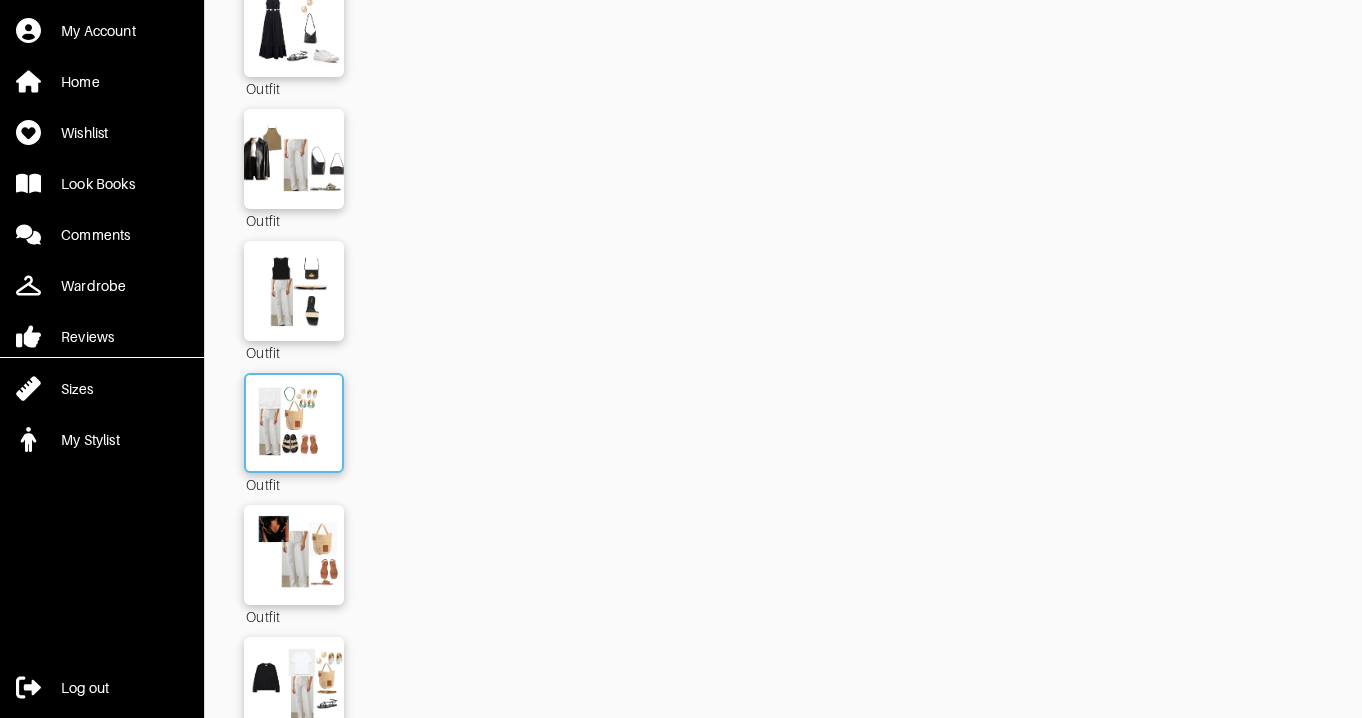 click at bounding box center [294, 423] 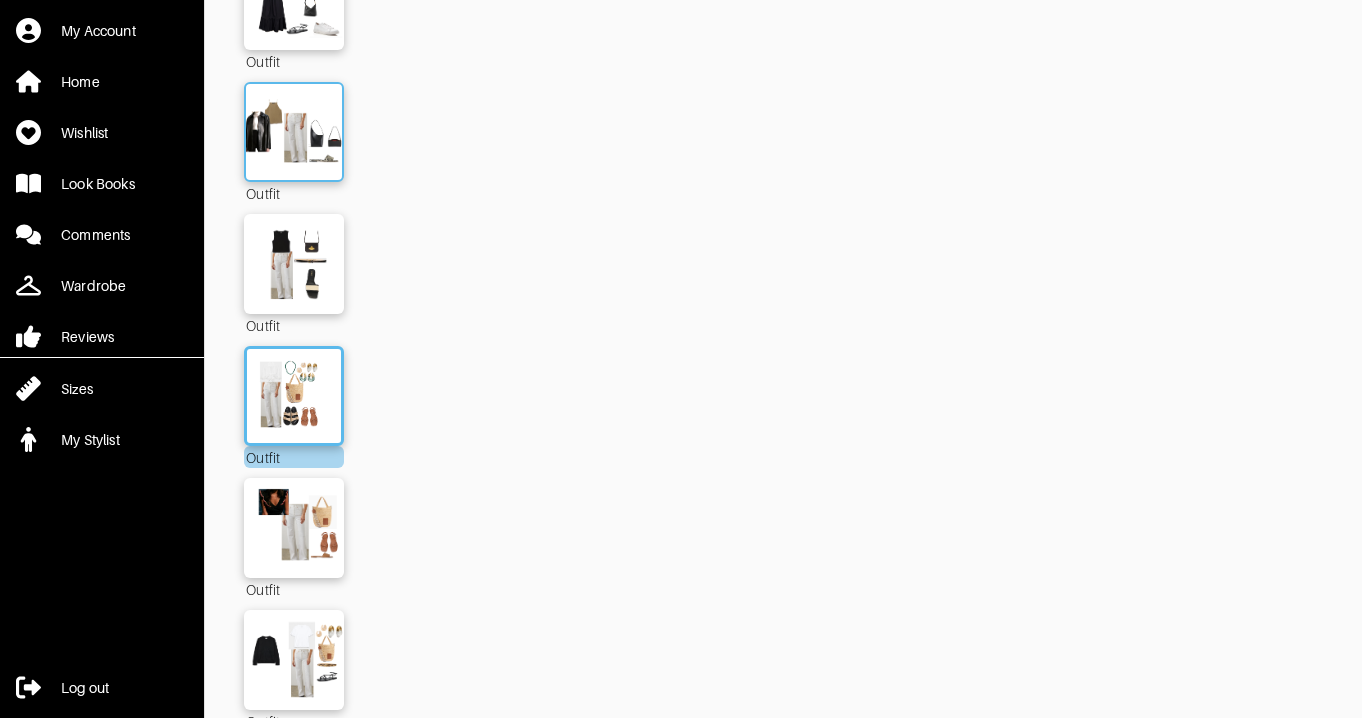 scroll, scrollTop: 1664, scrollLeft: 0, axis: vertical 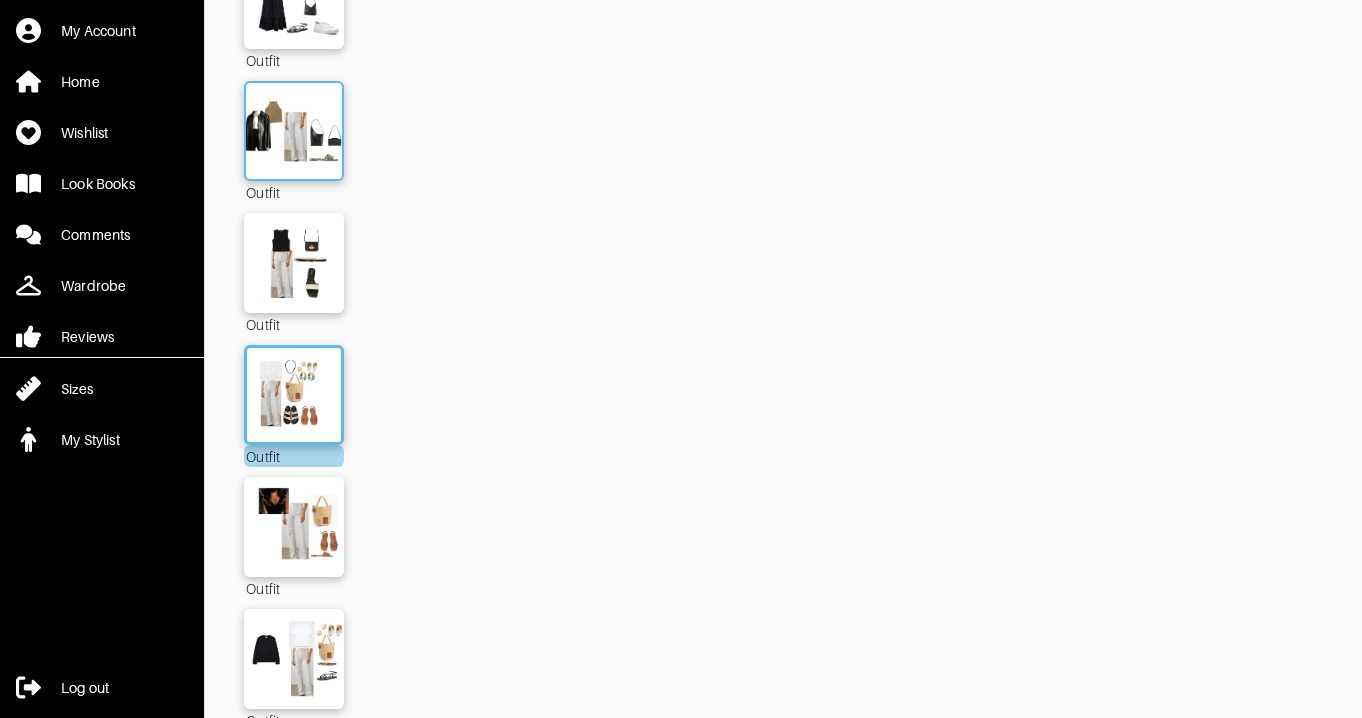 click at bounding box center [294, 263] 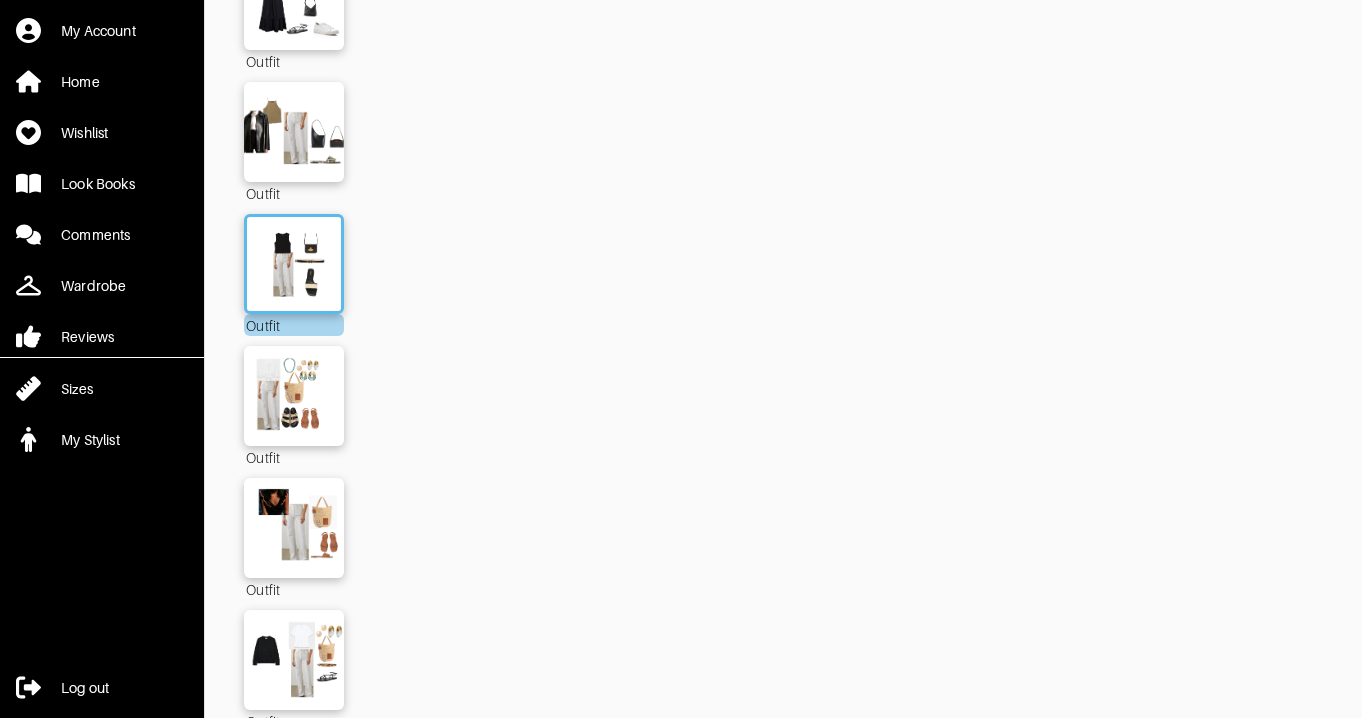 scroll, scrollTop: 2107, scrollLeft: 0, axis: vertical 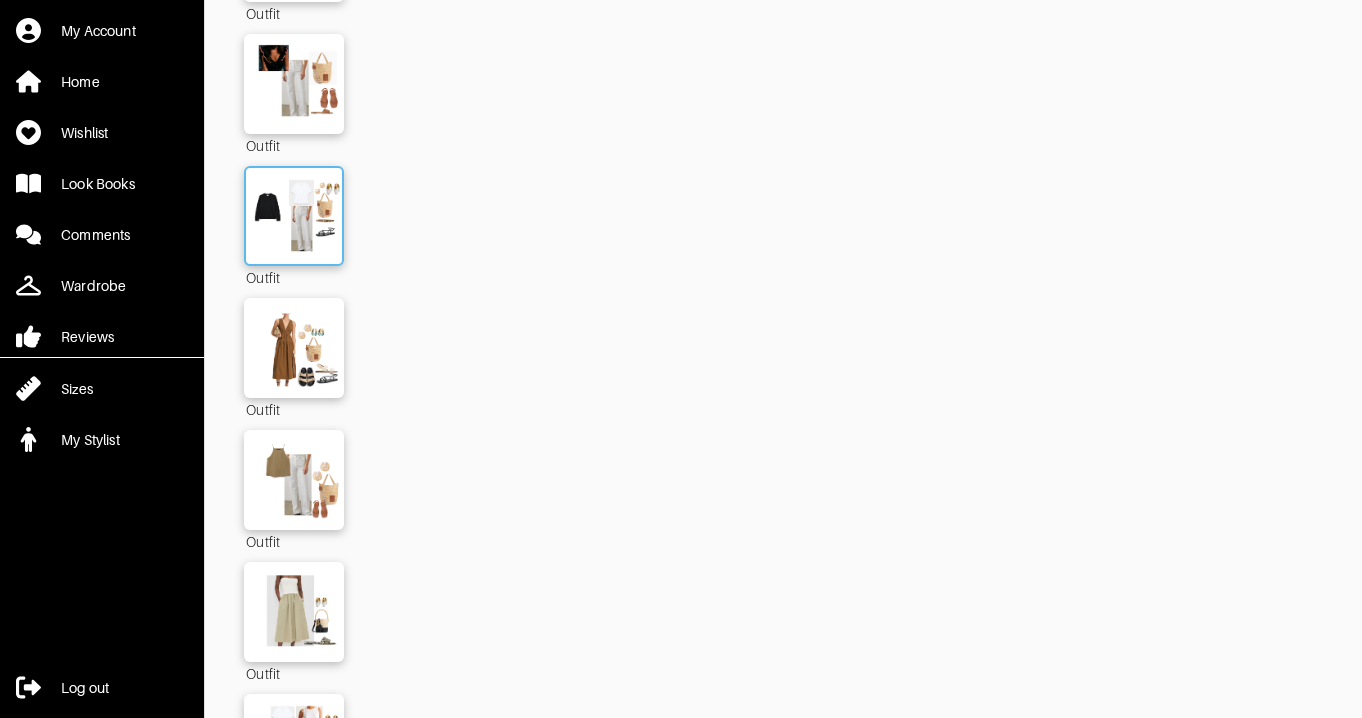 click at bounding box center [294, 216] 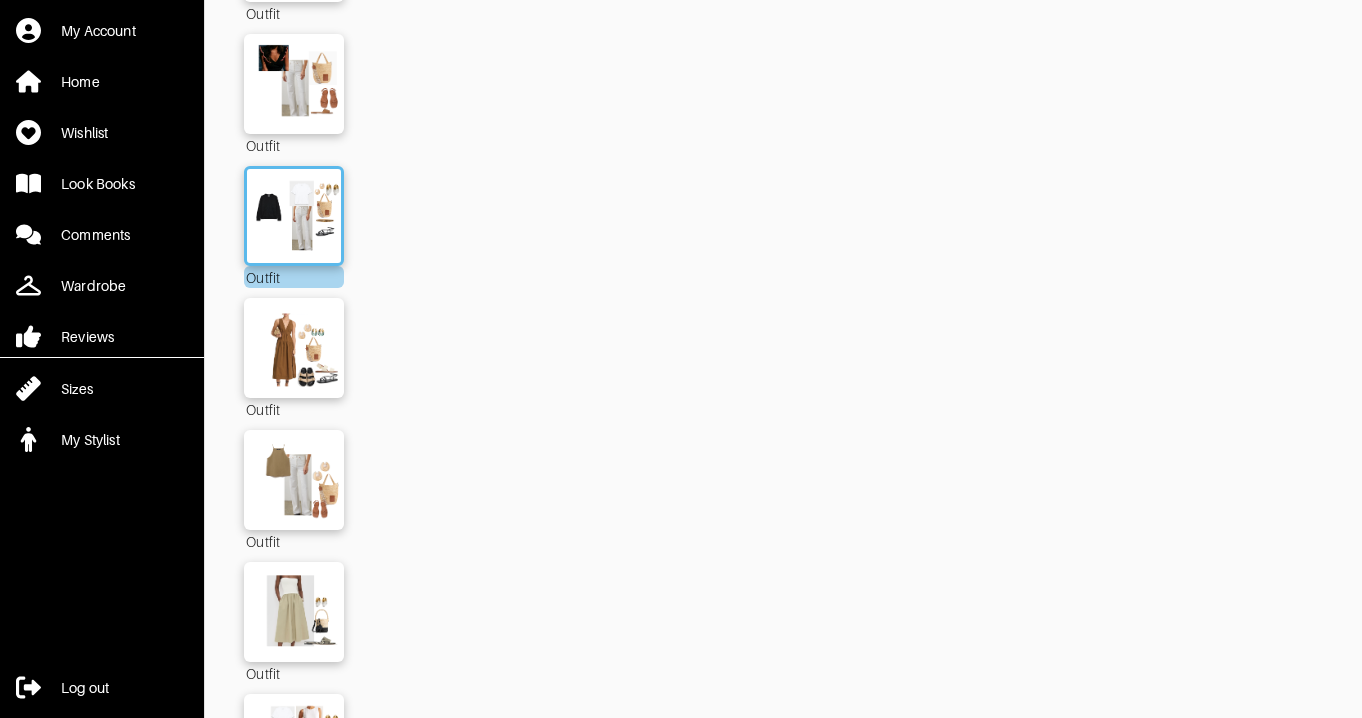 scroll, scrollTop: 2254, scrollLeft: 0, axis: vertical 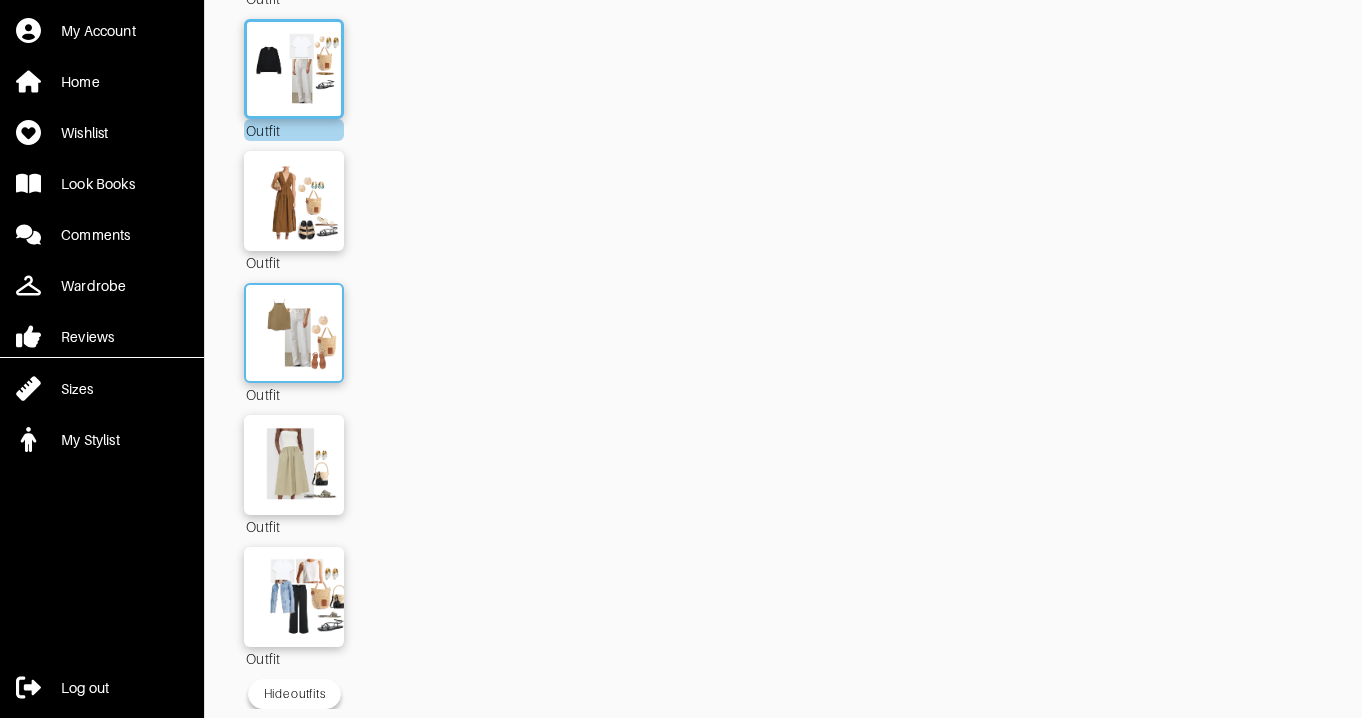 click at bounding box center [294, 333] 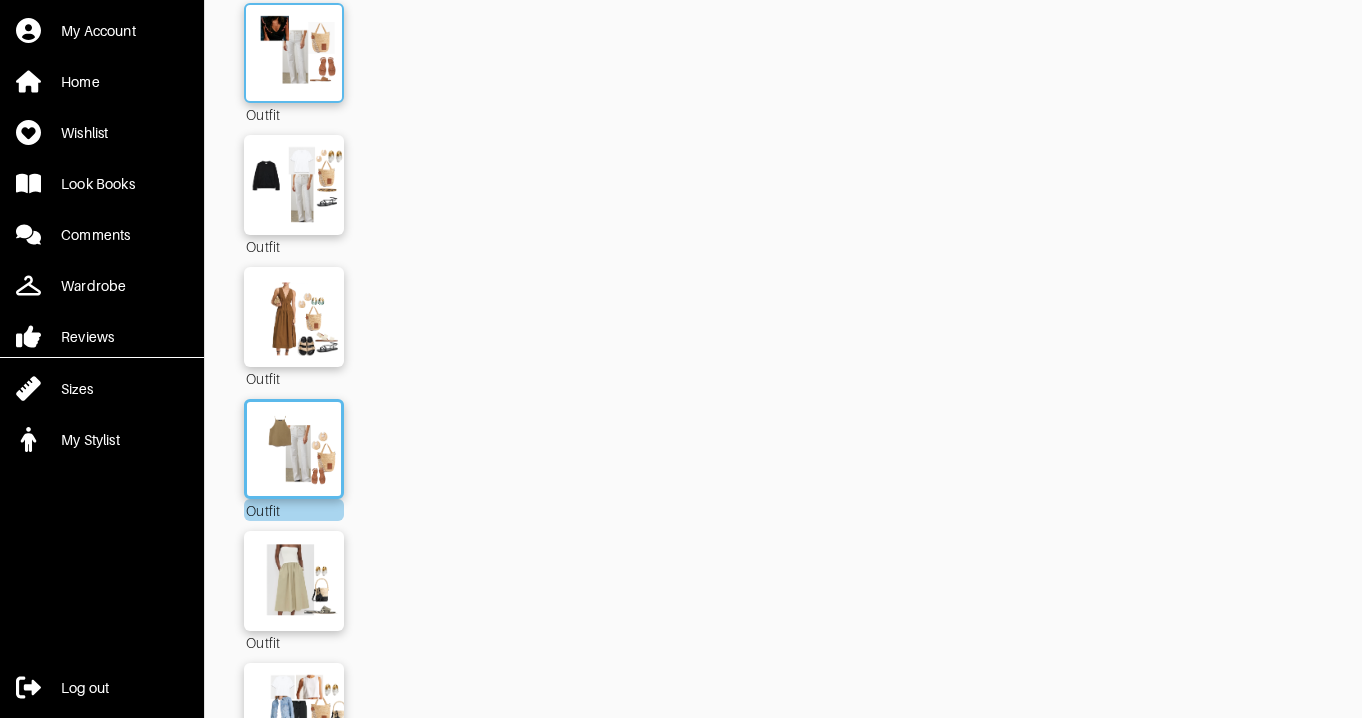 scroll, scrollTop: 2254, scrollLeft: 0, axis: vertical 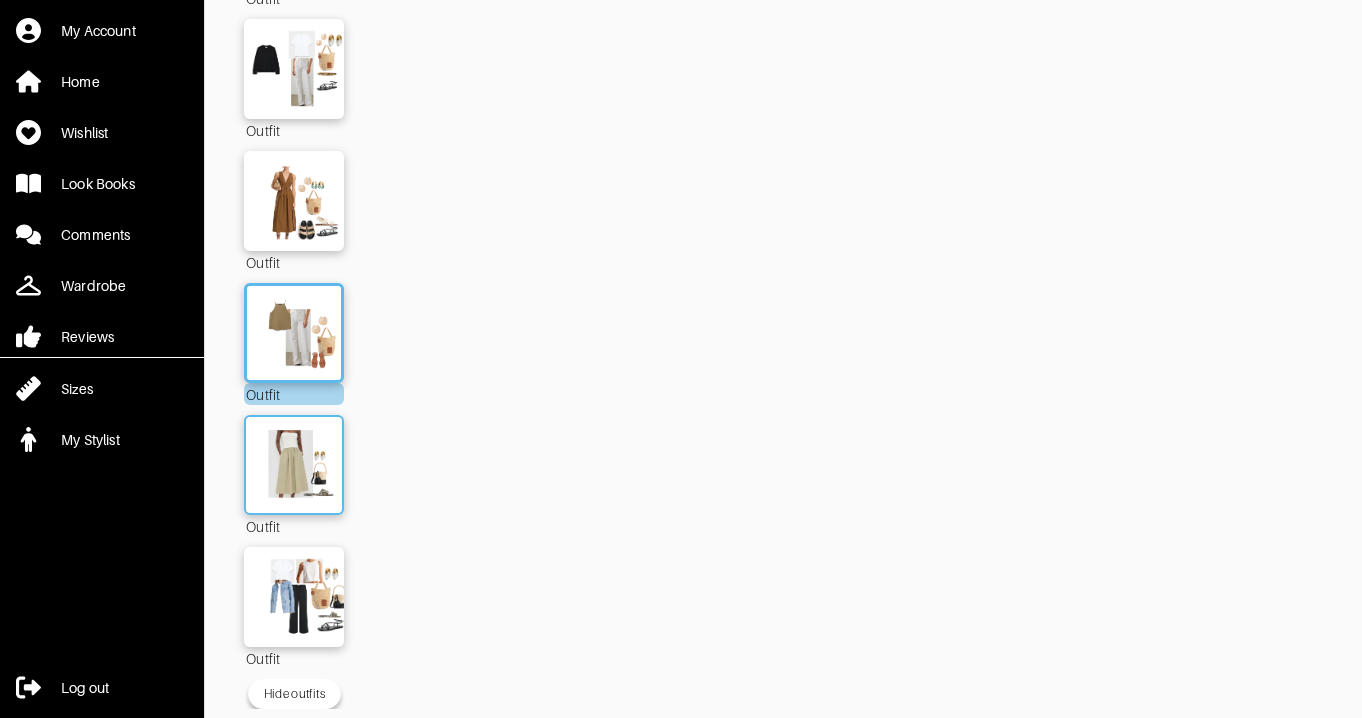click at bounding box center (294, 465) 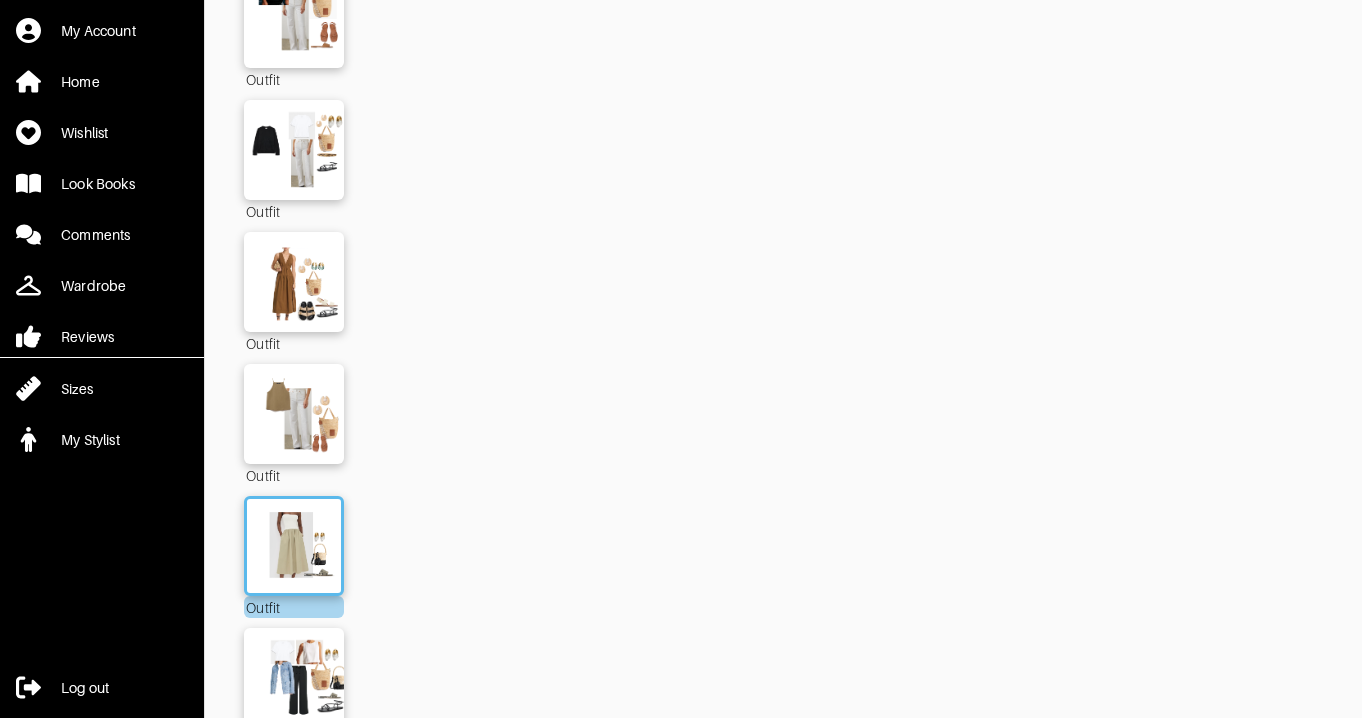 scroll, scrollTop: 2254, scrollLeft: 0, axis: vertical 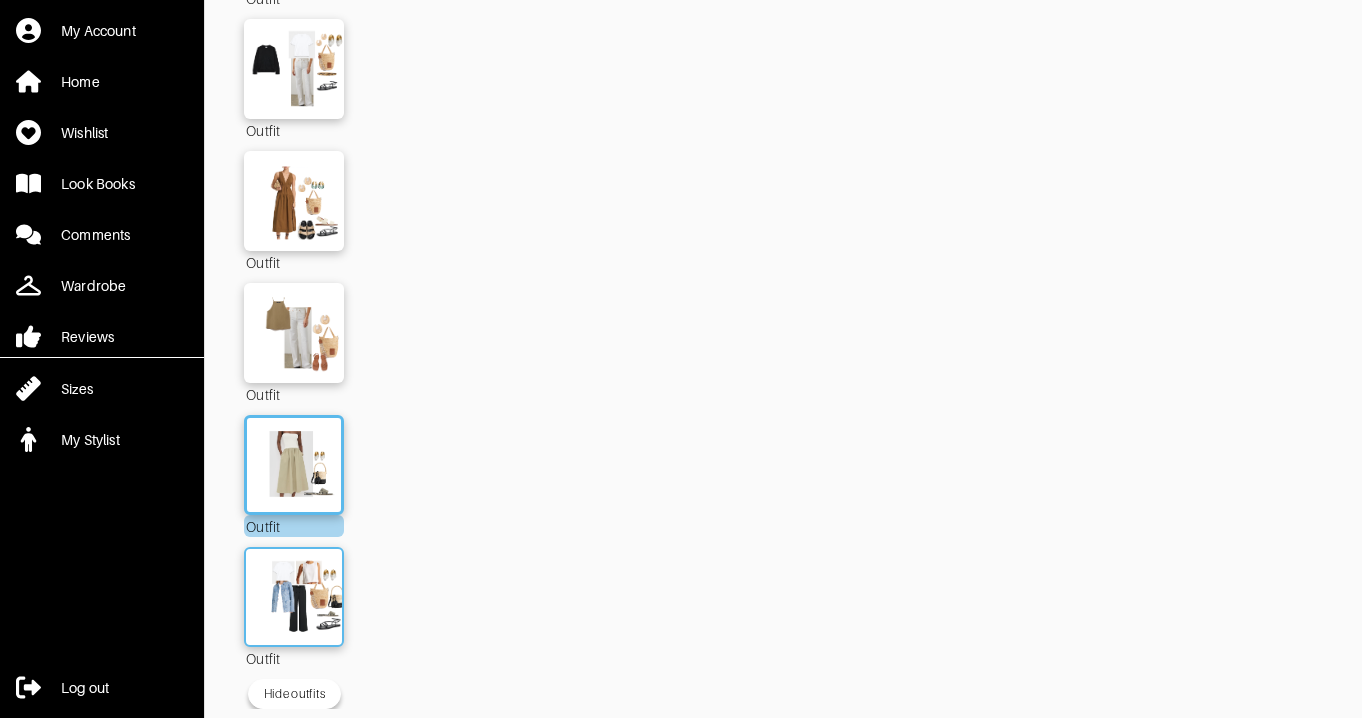 click at bounding box center (294, 597) 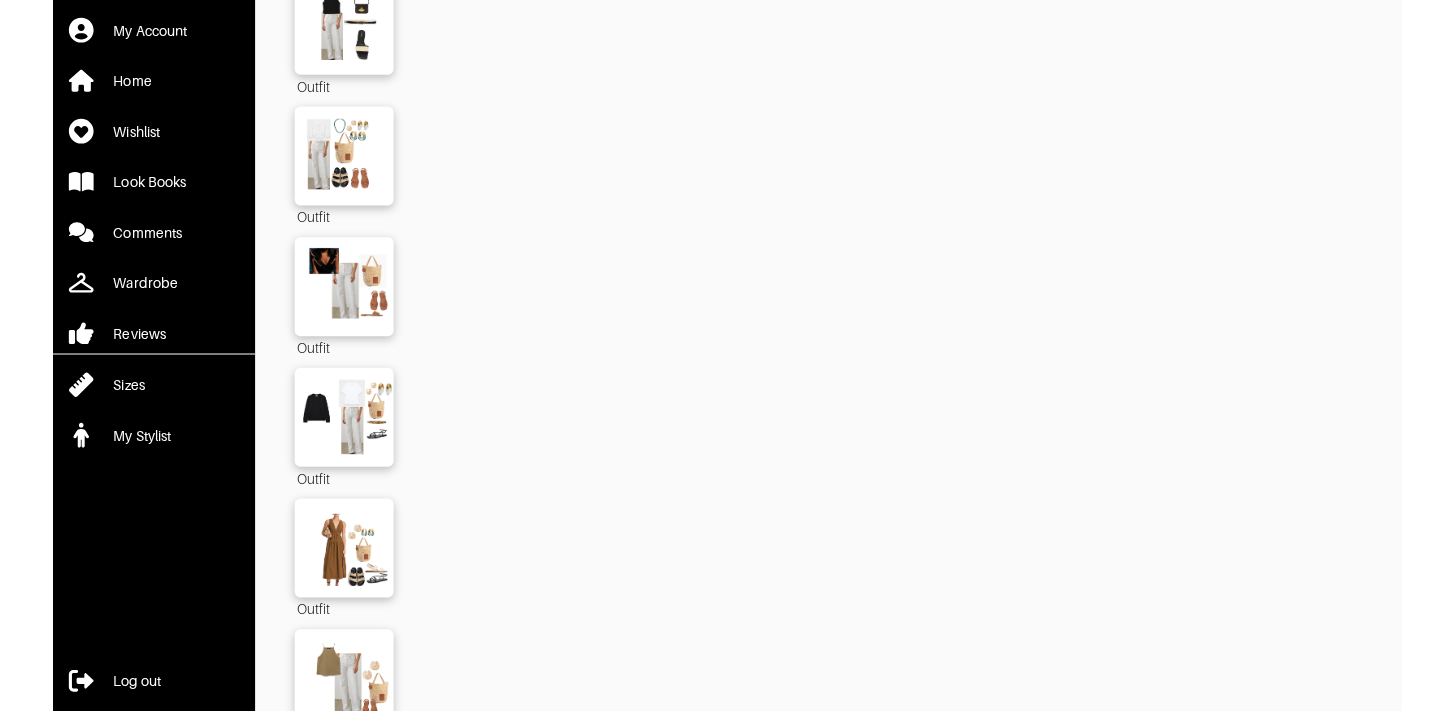 scroll, scrollTop: 2254, scrollLeft: 0, axis: vertical 